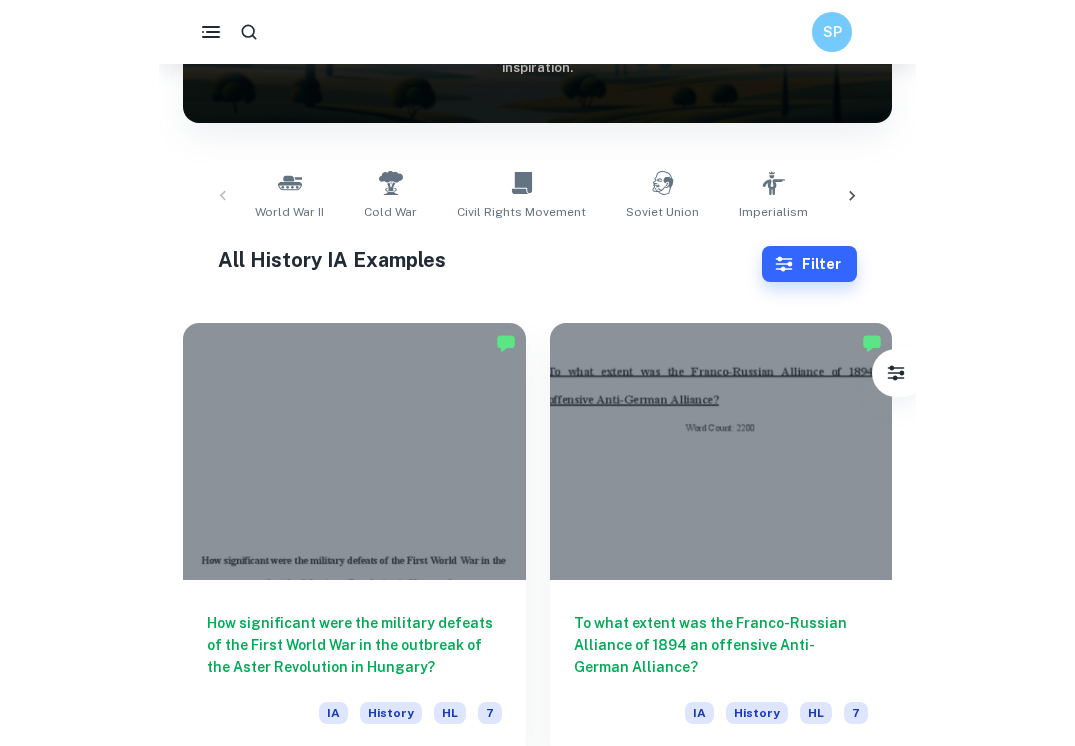 scroll, scrollTop: 0, scrollLeft: 0, axis: both 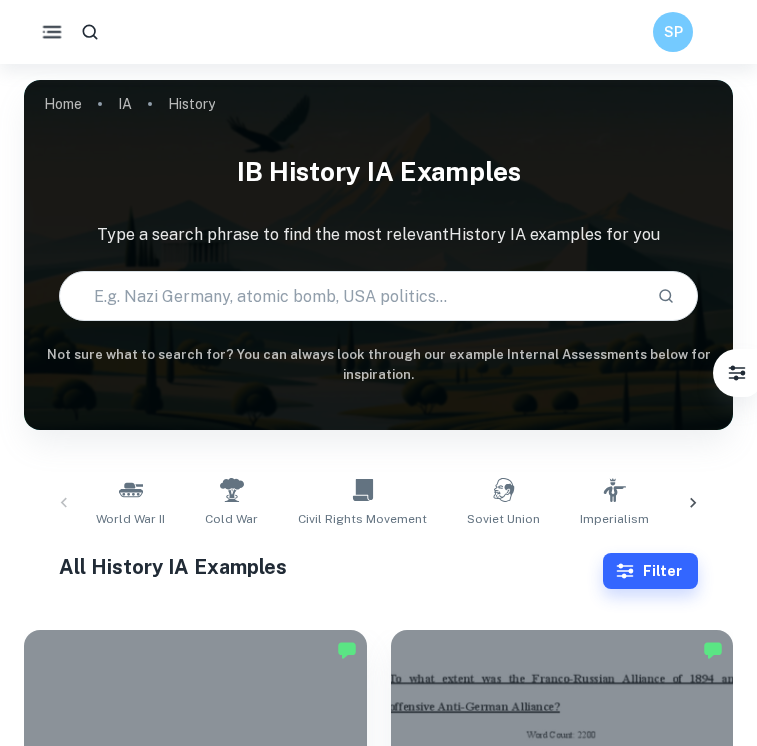 click 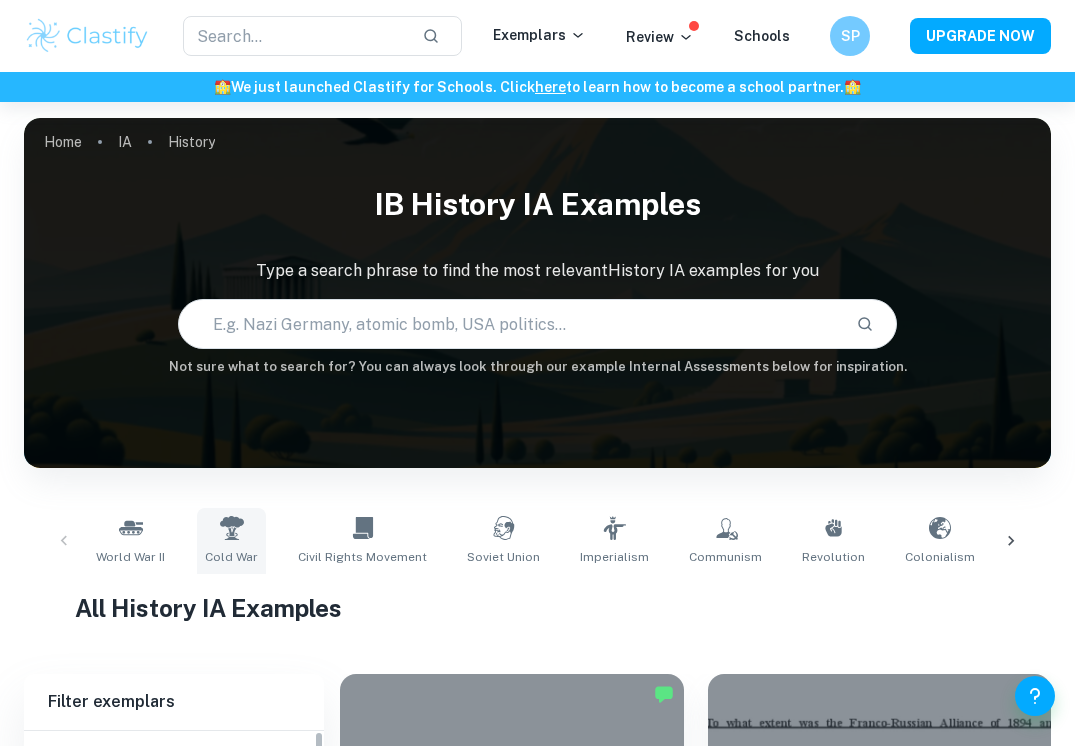 scroll, scrollTop: 467, scrollLeft: 0, axis: vertical 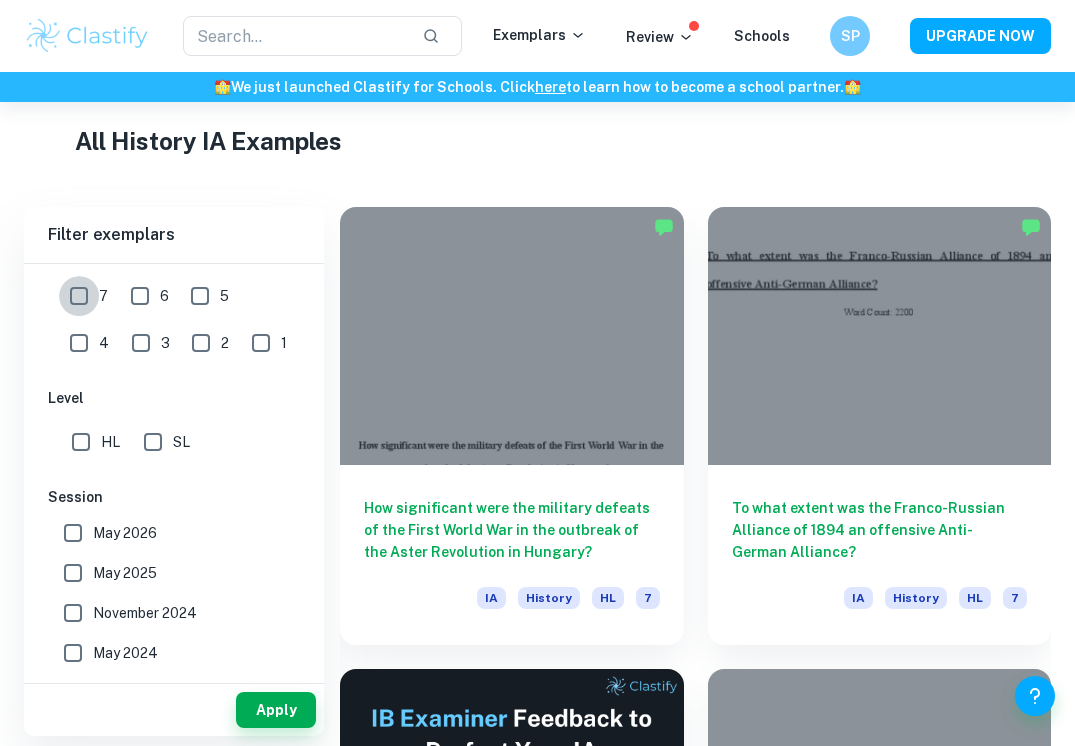 click on "7" at bounding box center (79, 296) 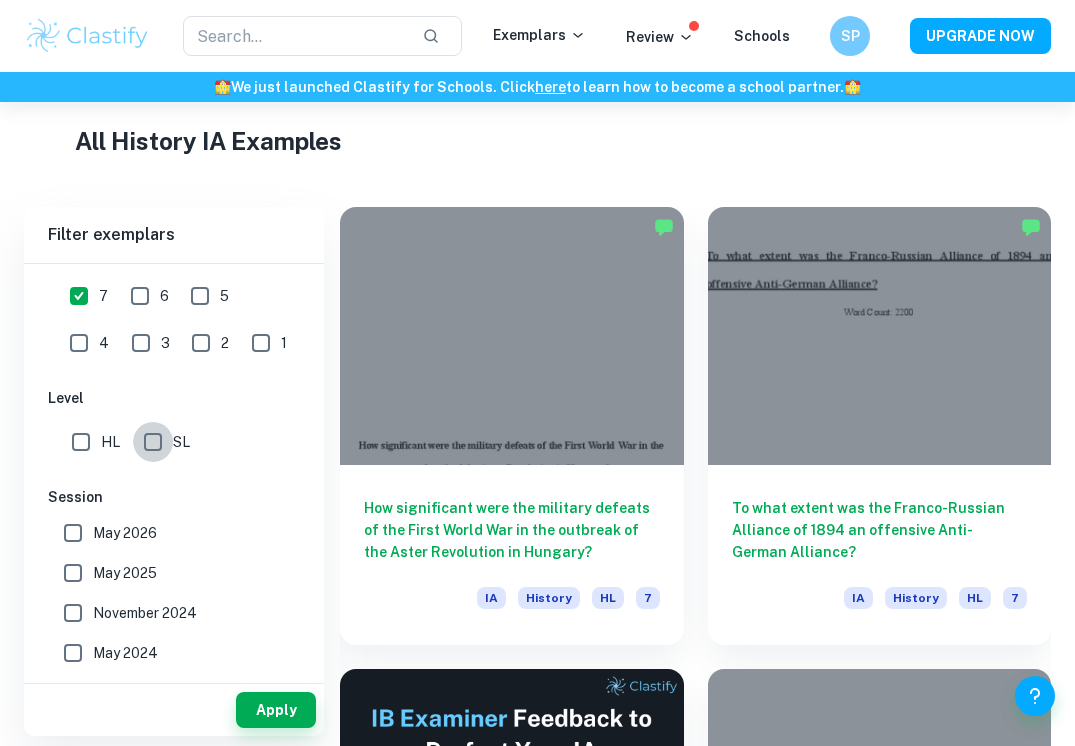 click on "SL" at bounding box center [153, 442] 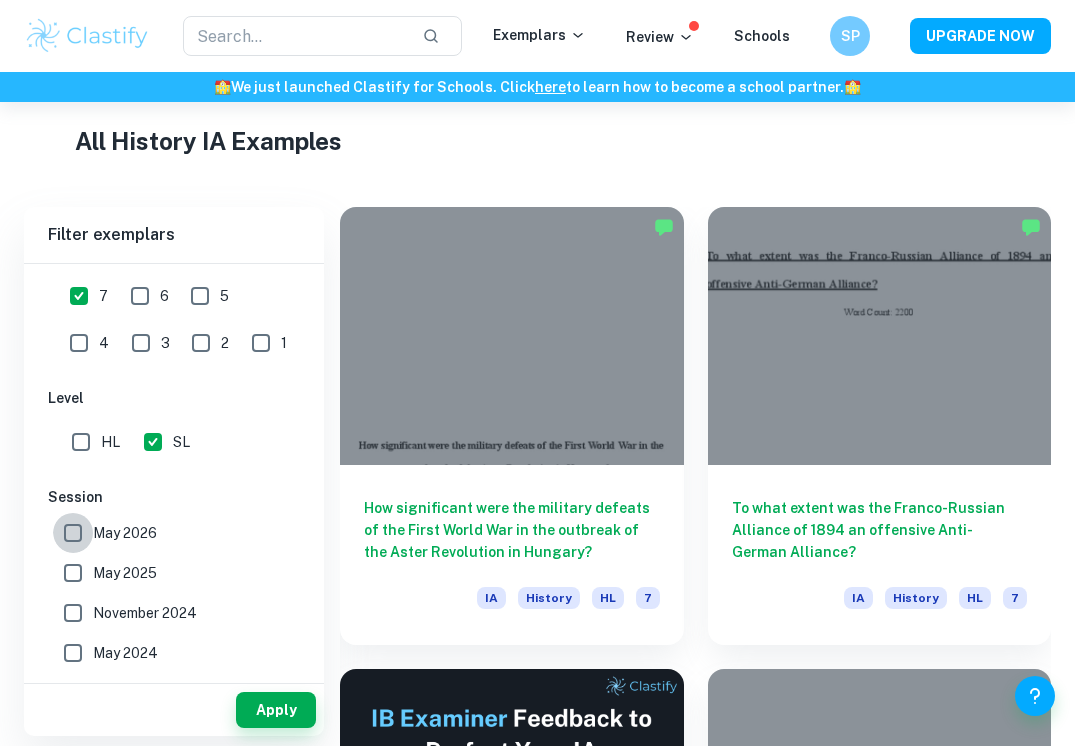 click on "May 2026" at bounding box center (73, 533) 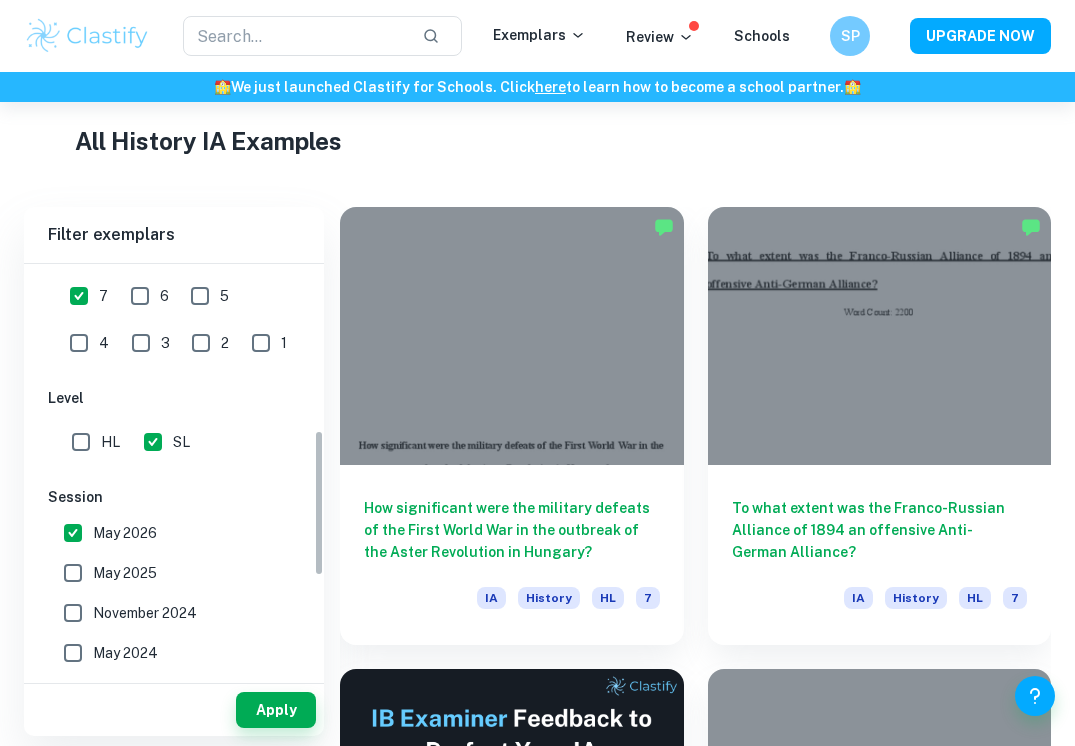 scroll, scrollTop: 526, scrollLeft: 0, axis: vertical 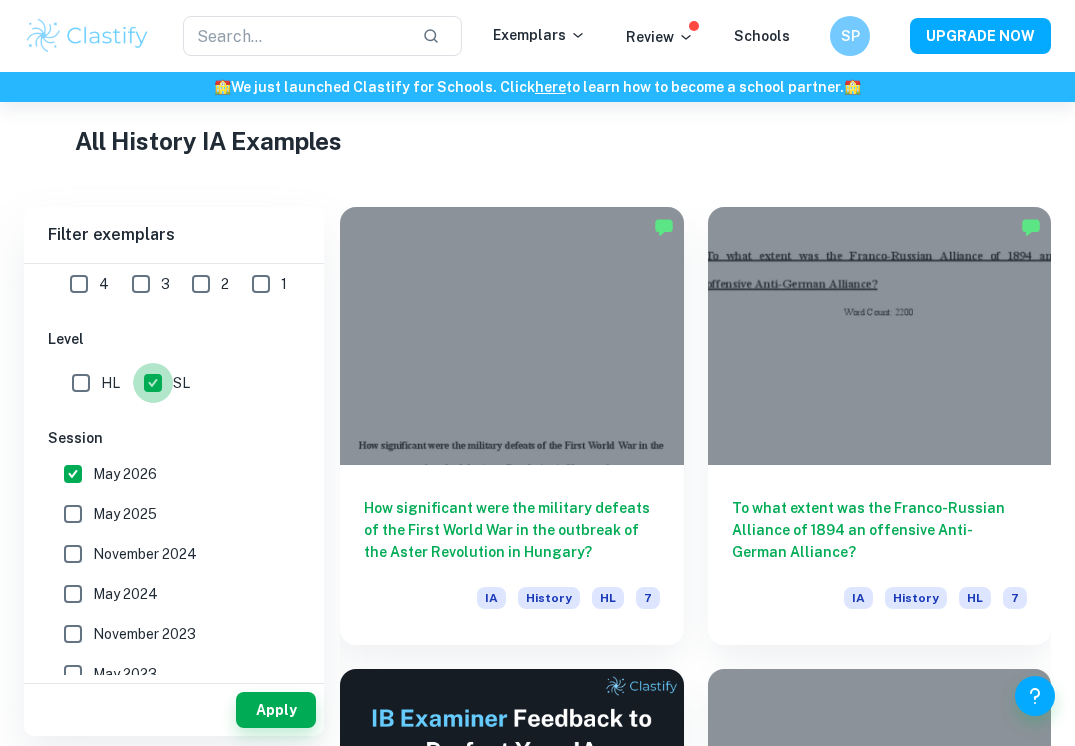 click on "SL" at bounding box center [153, 383] 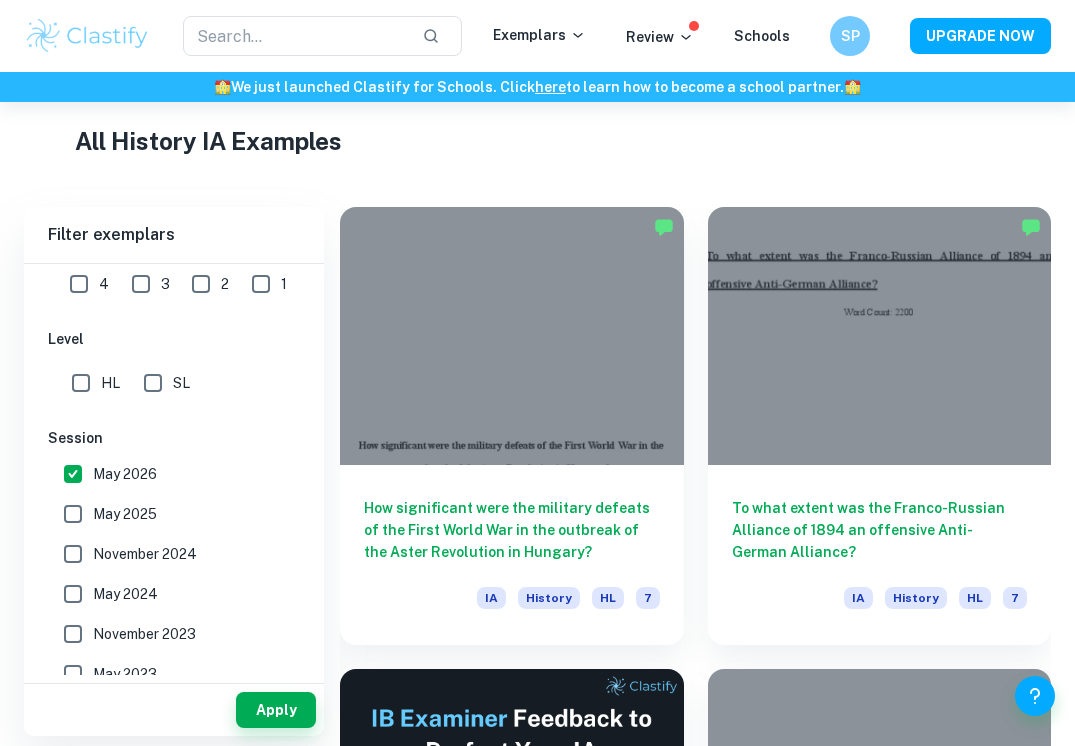 click on "May 2026" at bounding box center [73, 474] 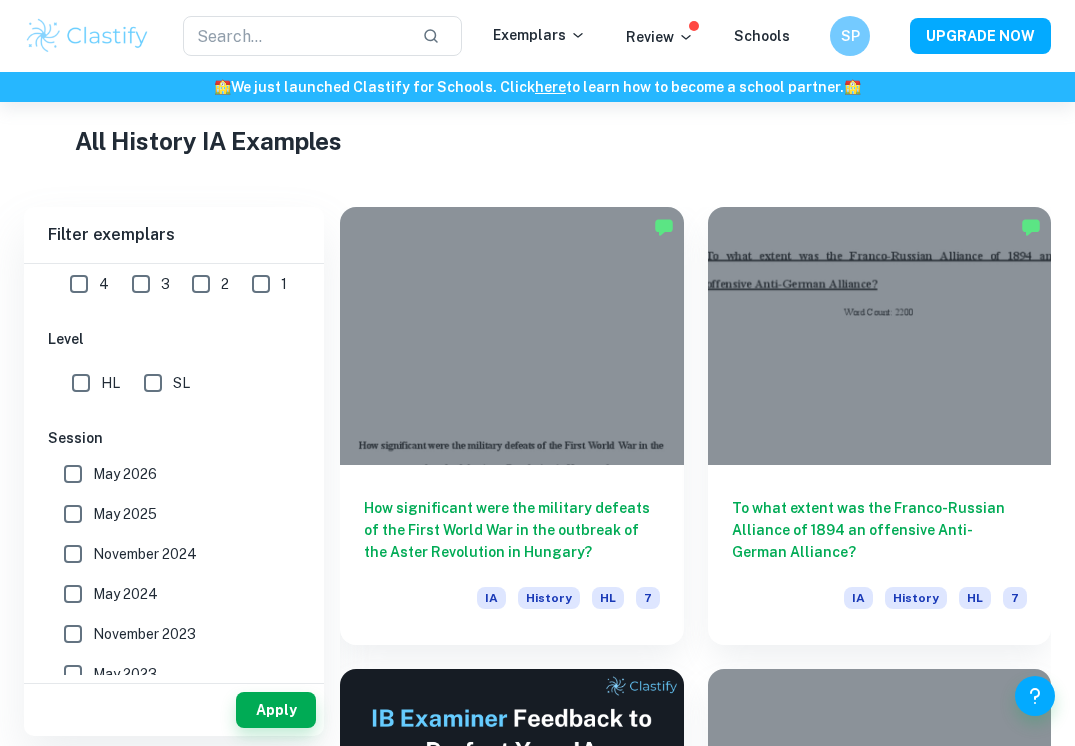 click on "May 2025" at bounding box center [73, 514] 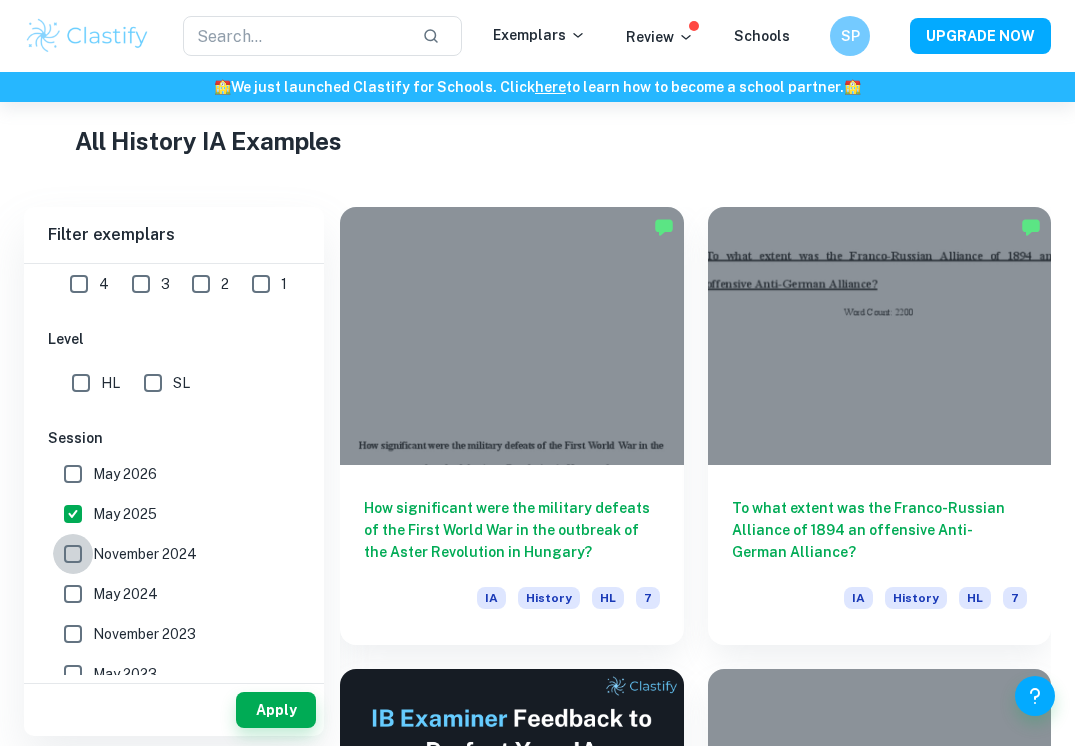 click on "November 2024" at bounding box center (73, 554) 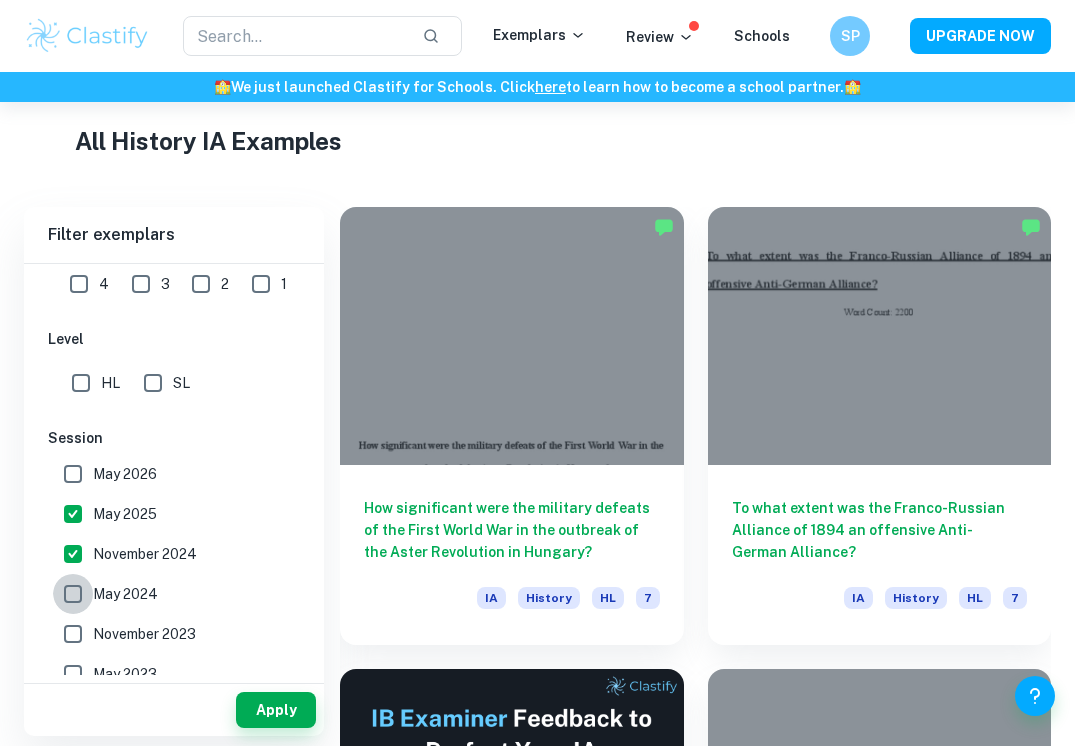 click on "May 2024" at bounding box center (73, 594) 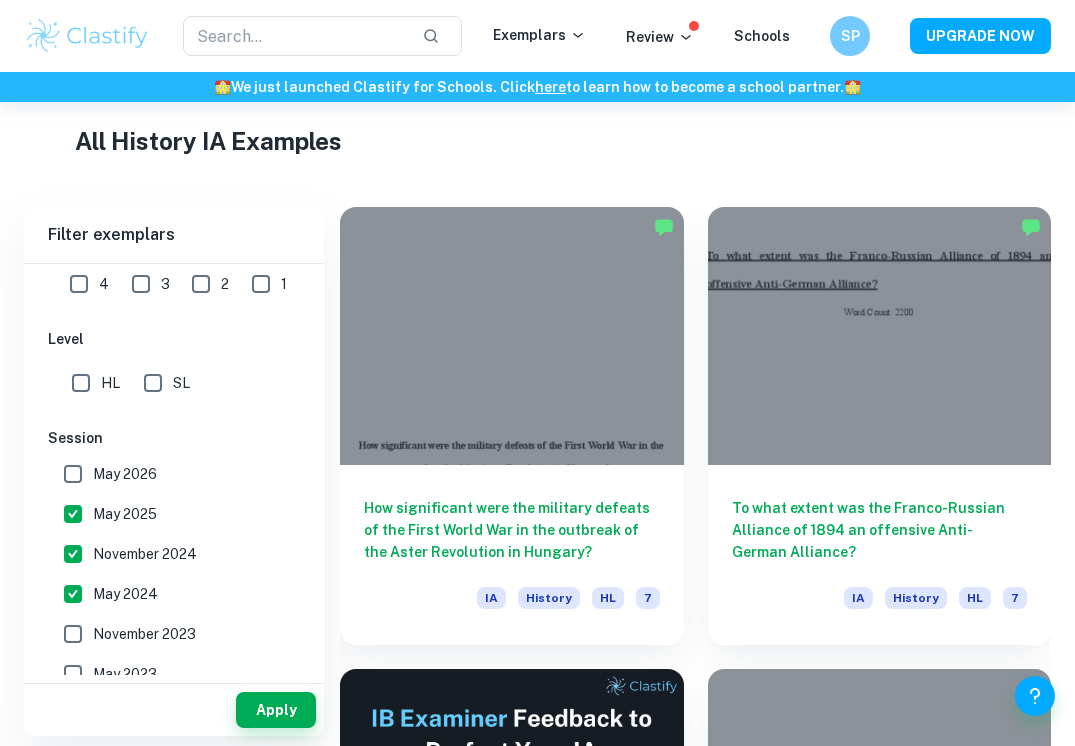 click on "November 2024" at bounding box center [73, 554] 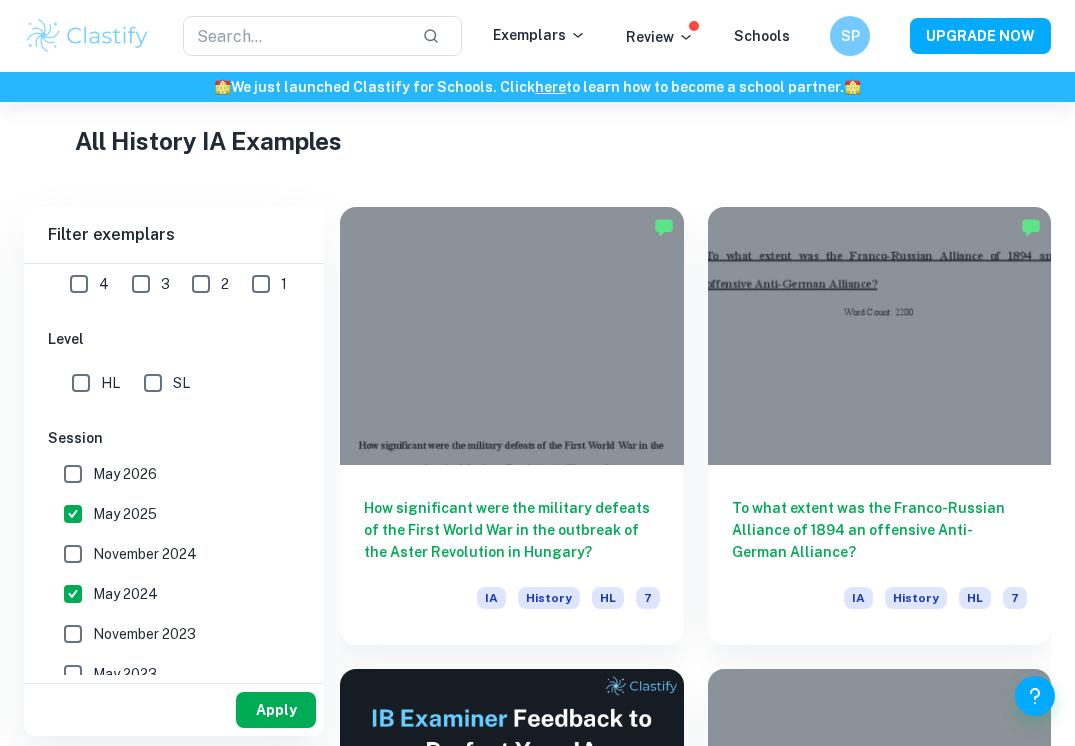 click on "Apply" at bounding box center (276, 710) 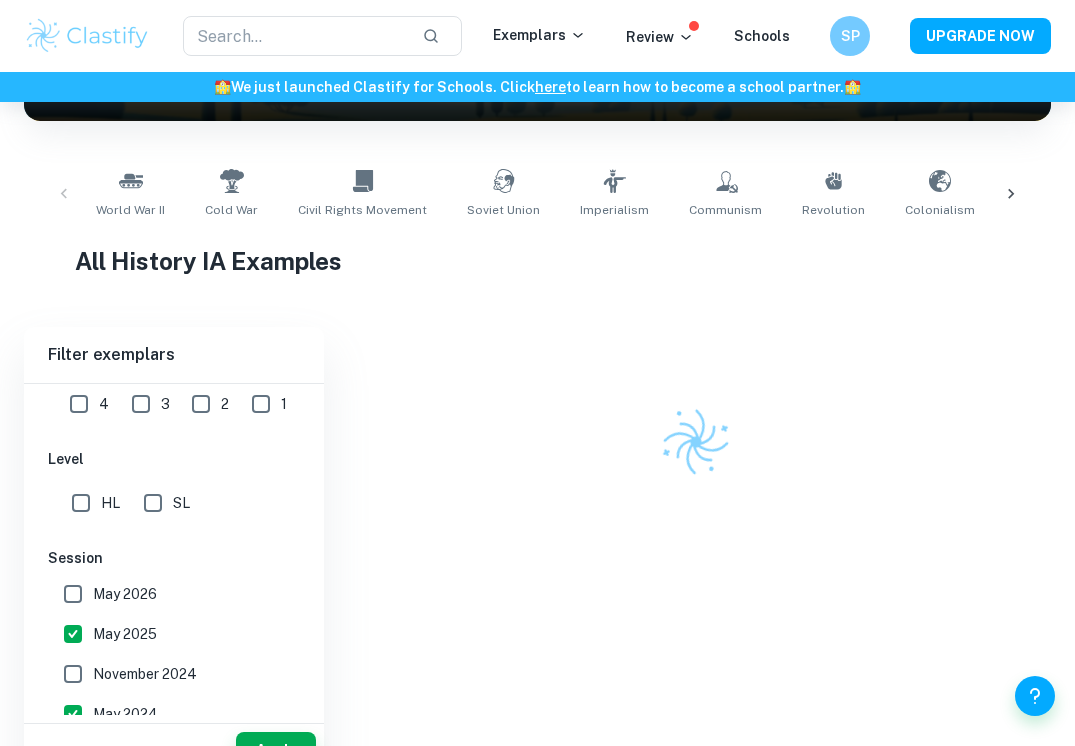 scroll, scrollTop: 467, scrollLeft: 0, axis: vertical 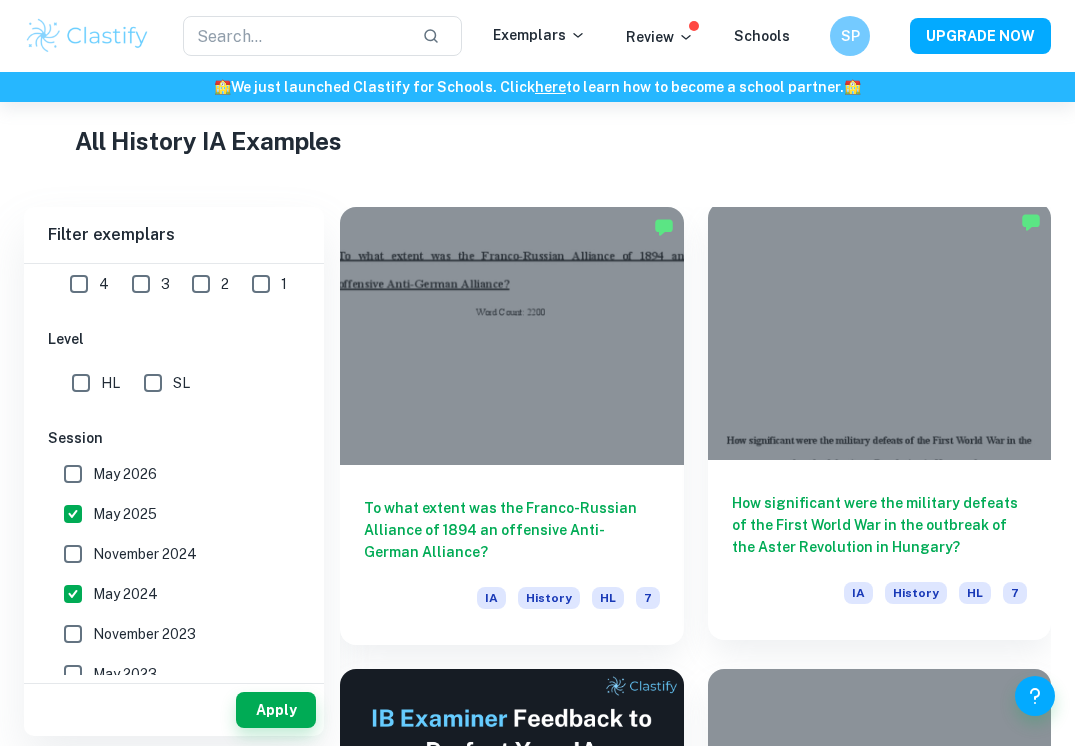 click on "How significant were the military defeats of the First World War in the outbreak of the Aster Revolution in Hungary?" at bounding box center [880, 525] 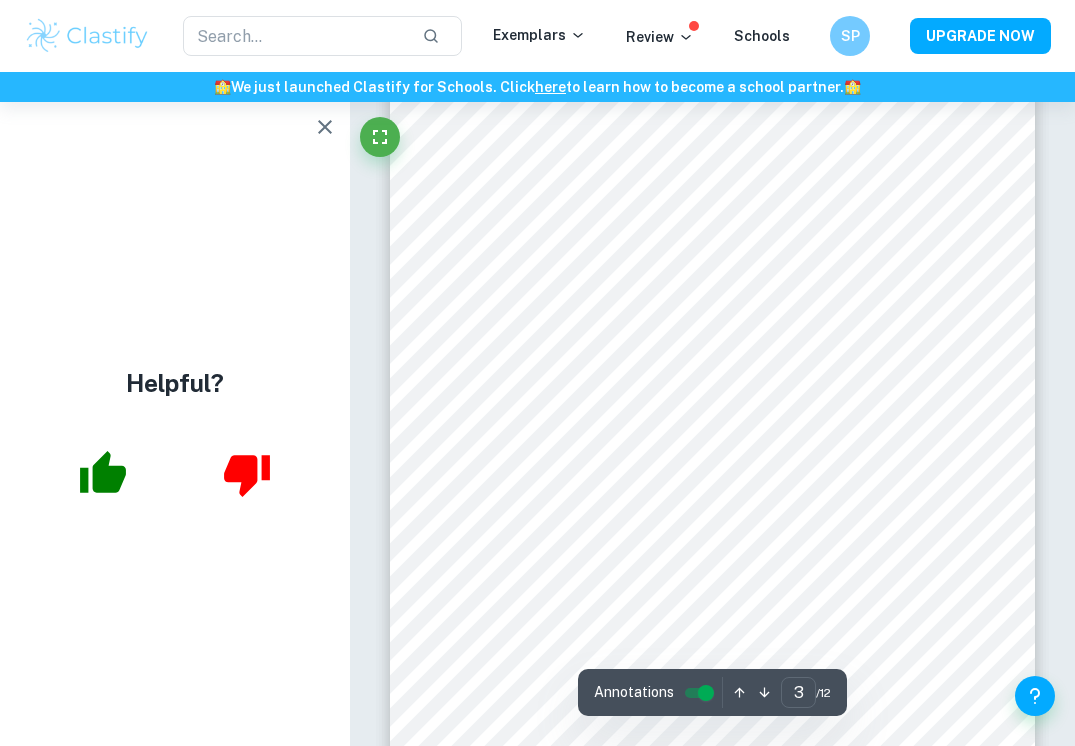 scroll, scrollTop: 2235, scrollLeft: 0, axis: vertical 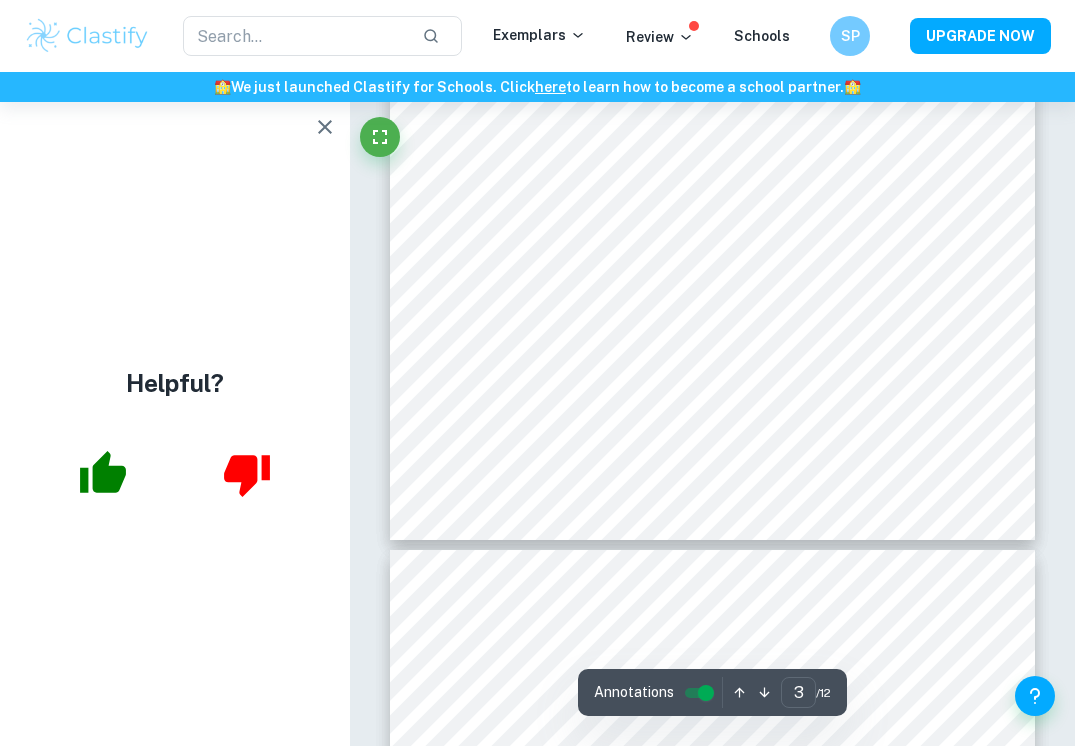 type on "4" 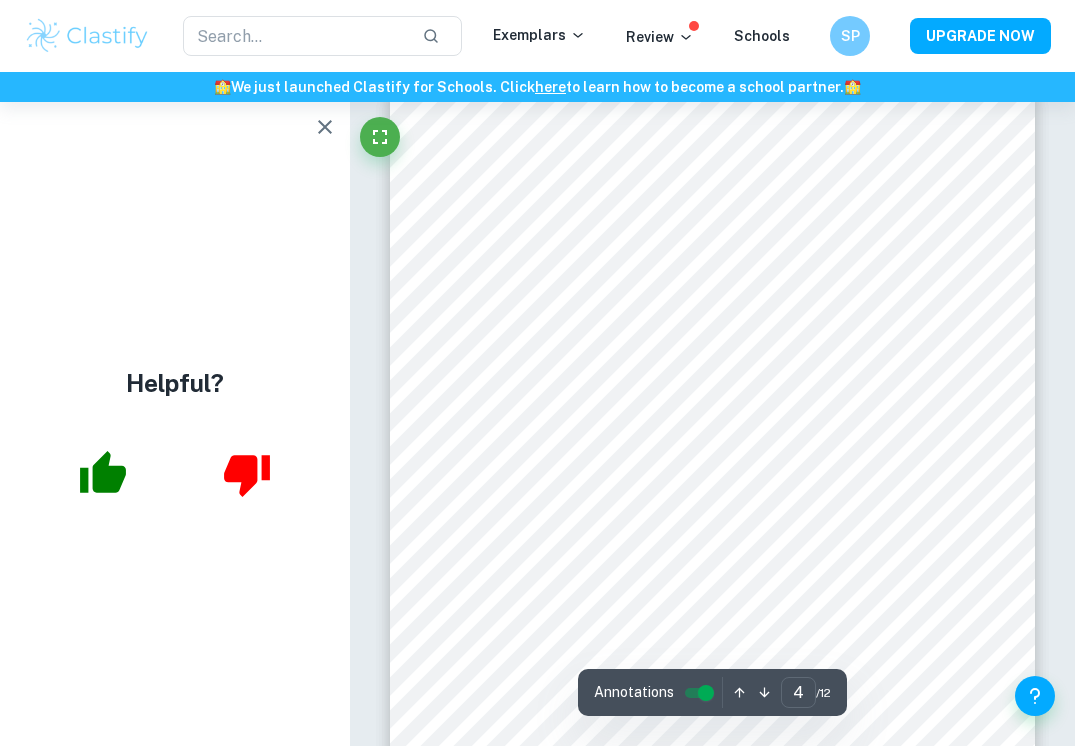 scroll, scrollTop: 3017, scrollLeft: 0, axis: vertical 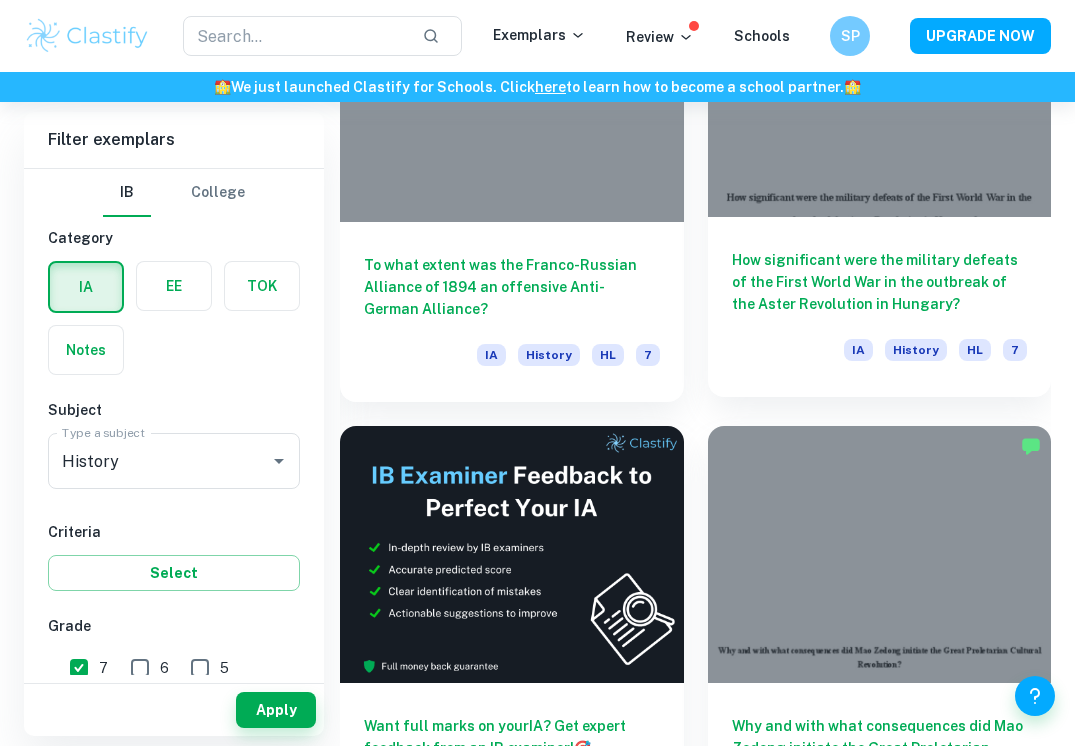click at bounding box center [880, 88] 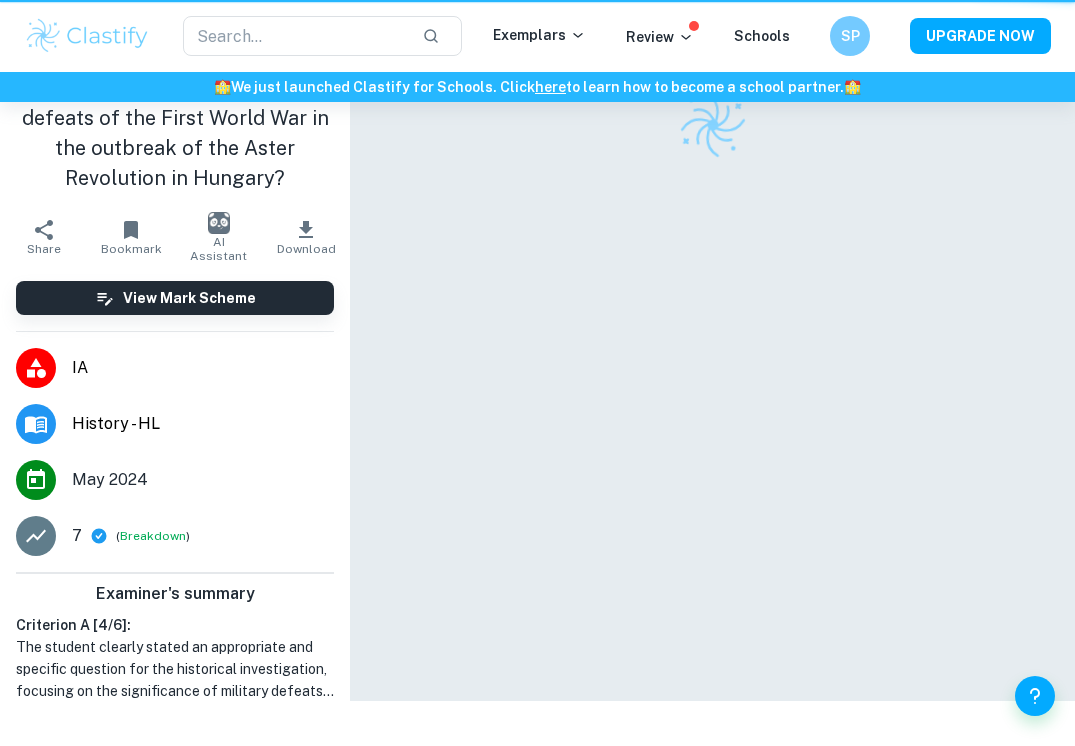 scroll, scrollTop: 0, scrollLeft: 0, axis: both 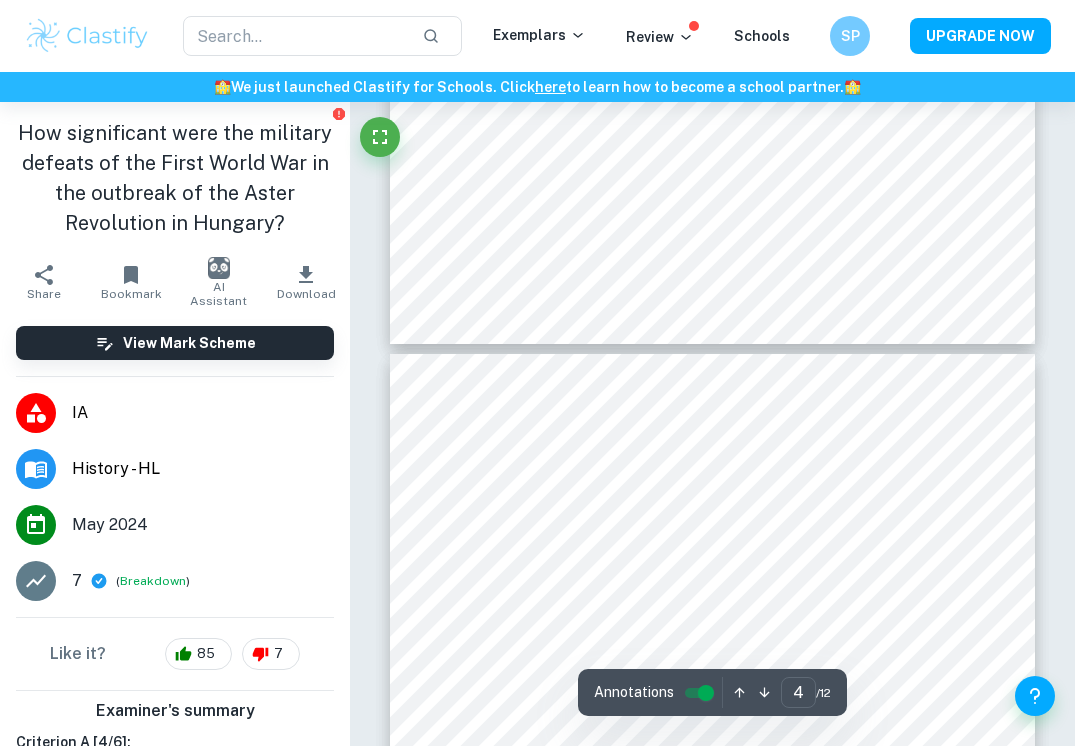 type on "3" 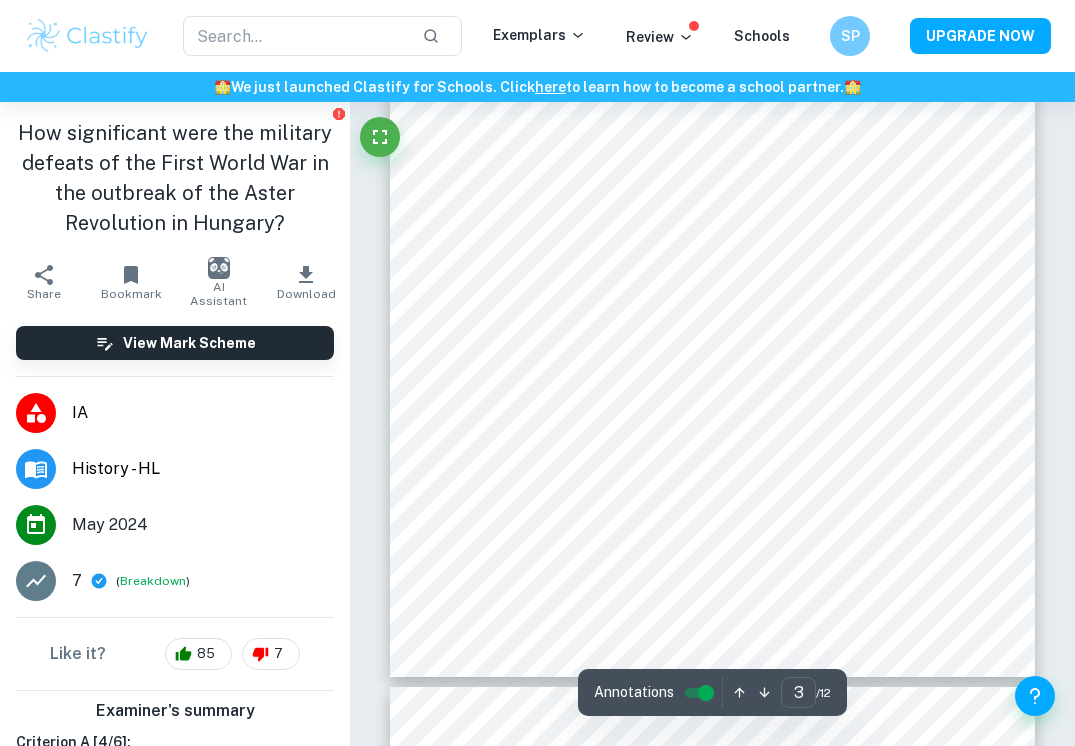 scroll, scrollTop: 2369, scrollLeft: 0, axis: vertical 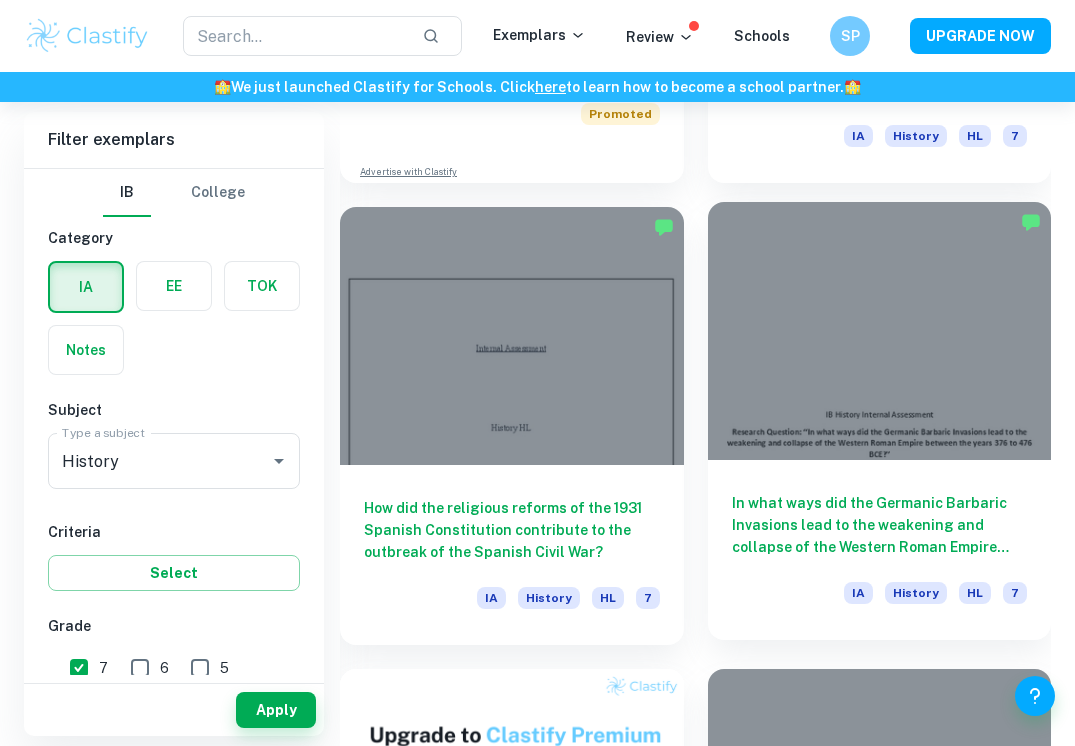 click on "In what ways did the Germanic Barbaric Invasions lead to the weakening and collapse of the Western Roman Empire between the years 376 to 476 BCE? IA History HL 7" at bounding box center (880, 550) 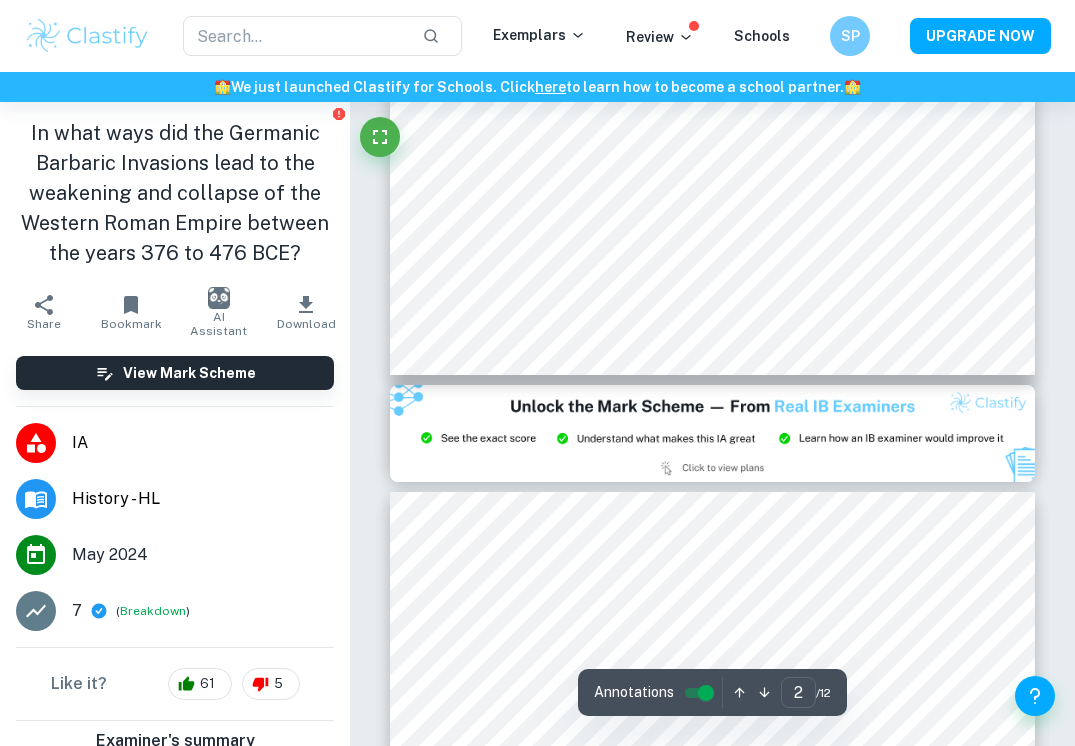 type on "3" 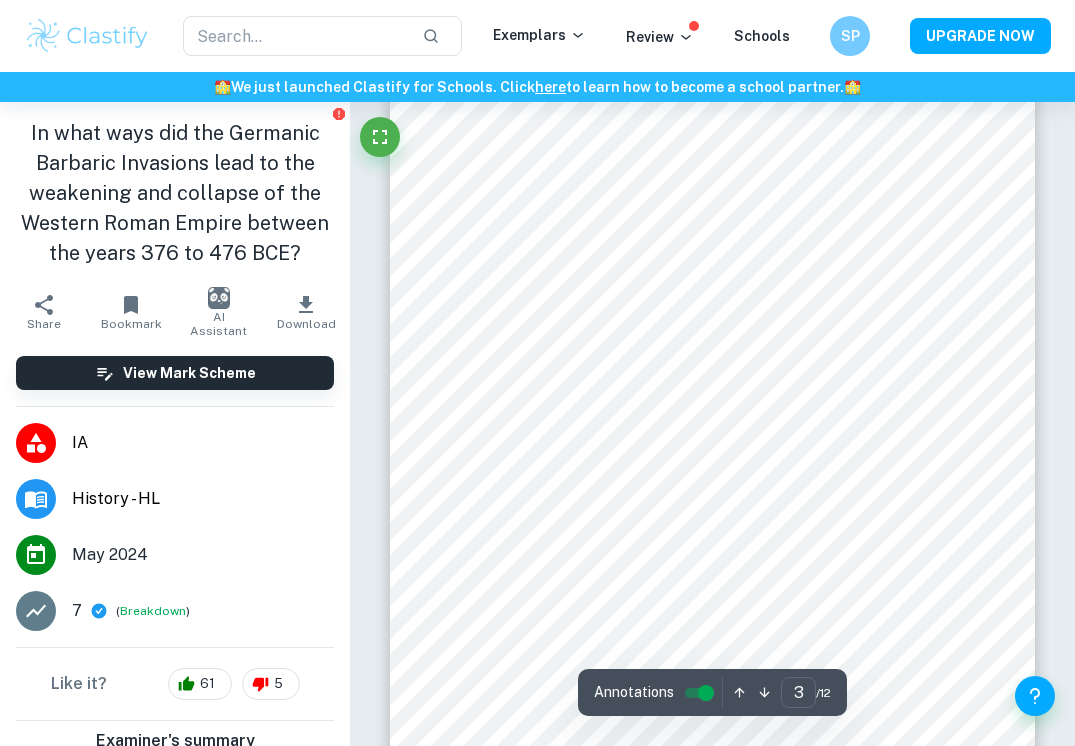 scroll, scrollTop: 2105, scrollLeft: 0, axis: vertical 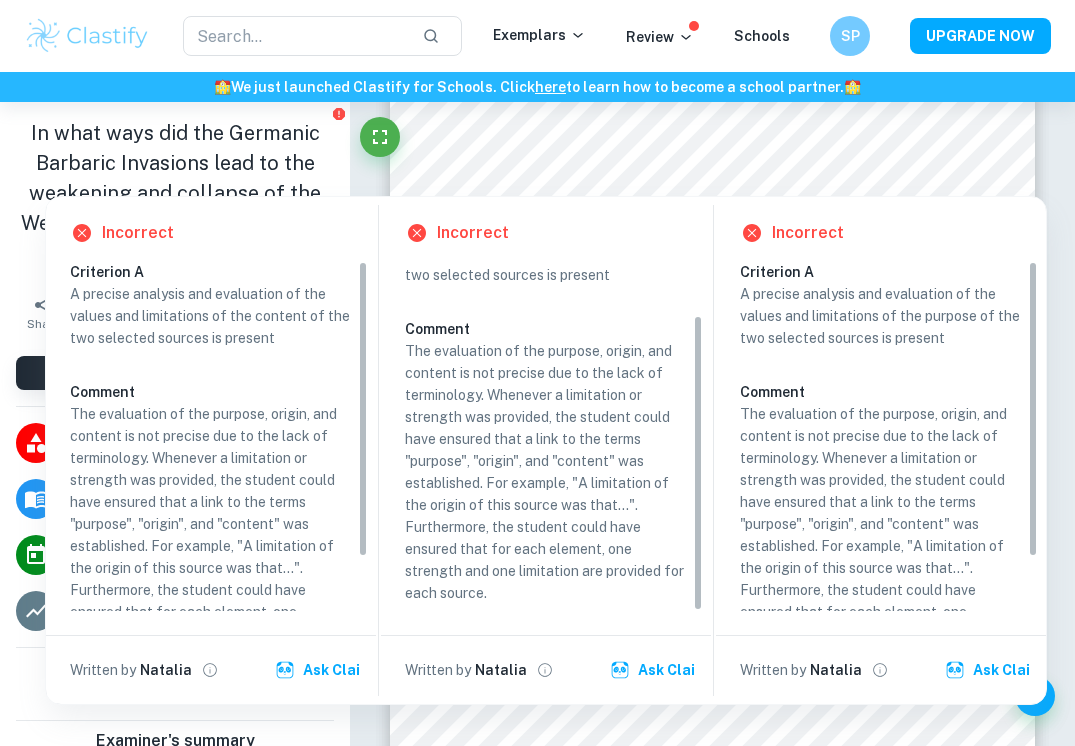 click on "Incorrect Criterion A A precise analysis and evaluation of the values and limitations of the content of the two selected sources is present Comment The evaluation of the purpose, origin, and content is not precise due to the lack of terminology. Whenever a limitation or strength was provided, the student could have ensured that a link to the terms "purpose", "origin", and "content" was established. For example, "A limitation of the origin of this source was that...". Furthermore, the student could have ensured that for each element, one strength and one limitation were provided for each source. Written by [NAME] [LAST] Clai Incorrect Criterion A A precise analysis and evaluation of the values and limitations of the origin of the two selected sources is present Comment Written by [NAME] [LAST] Clai Incorrect Criterion A A precise analysis and evaluation of the values and limitations of the purpose of the two selected sources is present Comment Written by [NAME] [LAST] Clai" at bounding box center (546, 445) 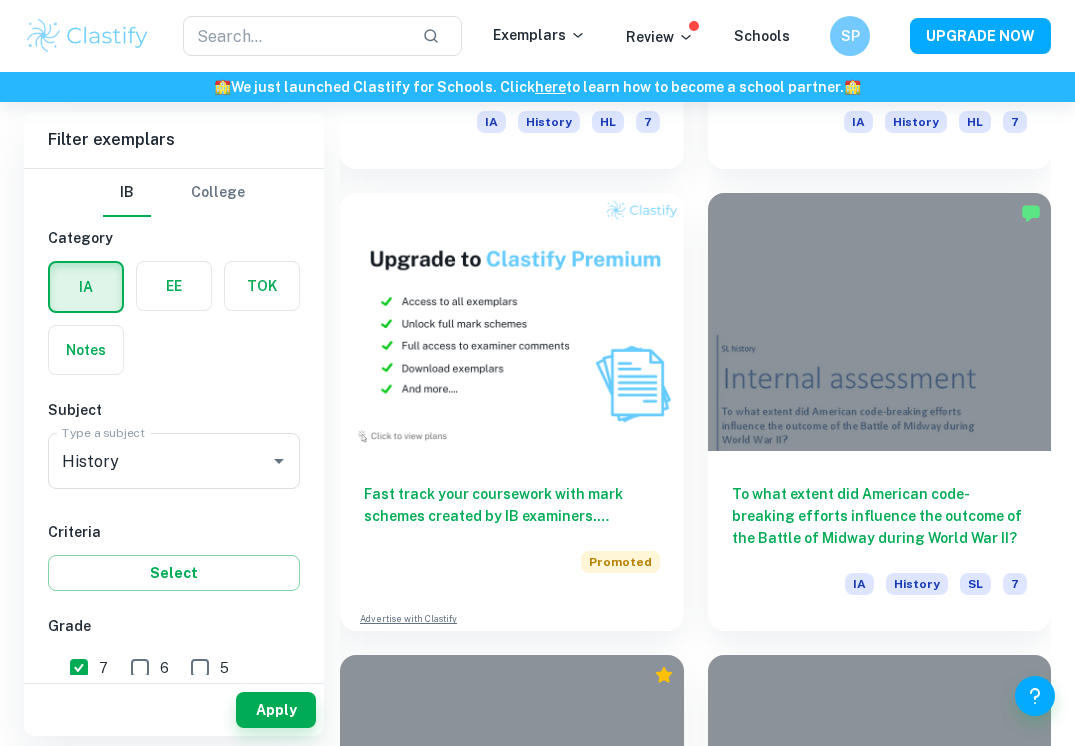 scroll, scrollTop: 1865, scrollLeft: 0, axis: vertical 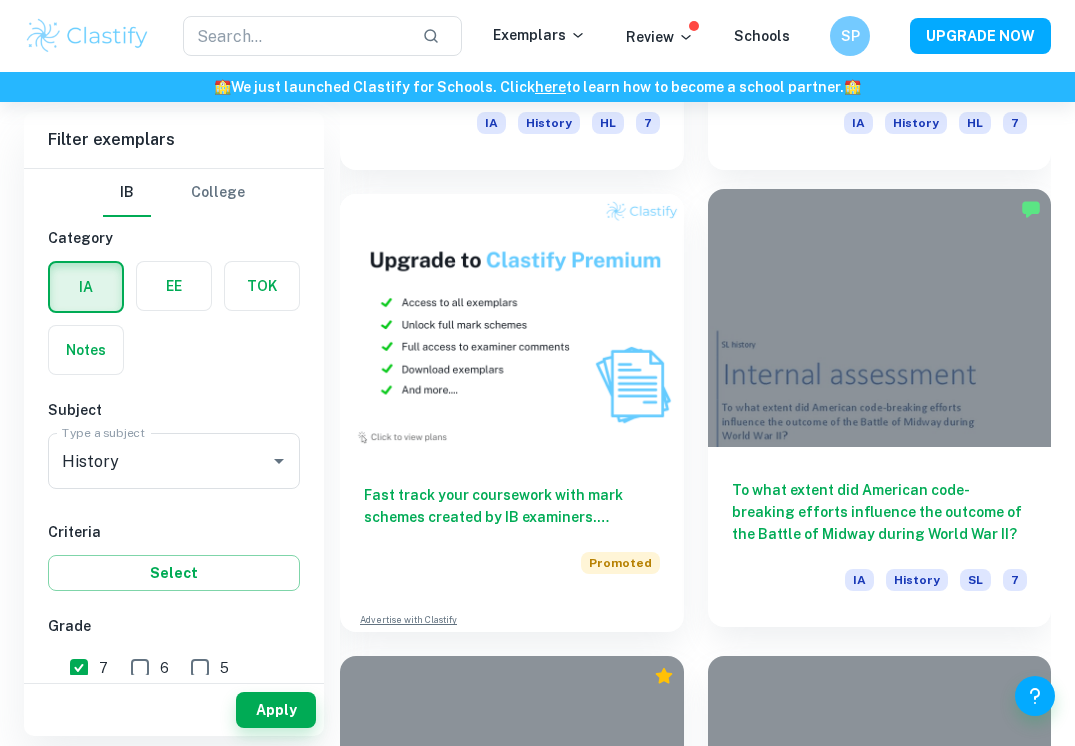 click on "To what extent did American code-breaking efforts influence the outcome of the Battle of Midway during World War II?" at bounding box center (880, 512) 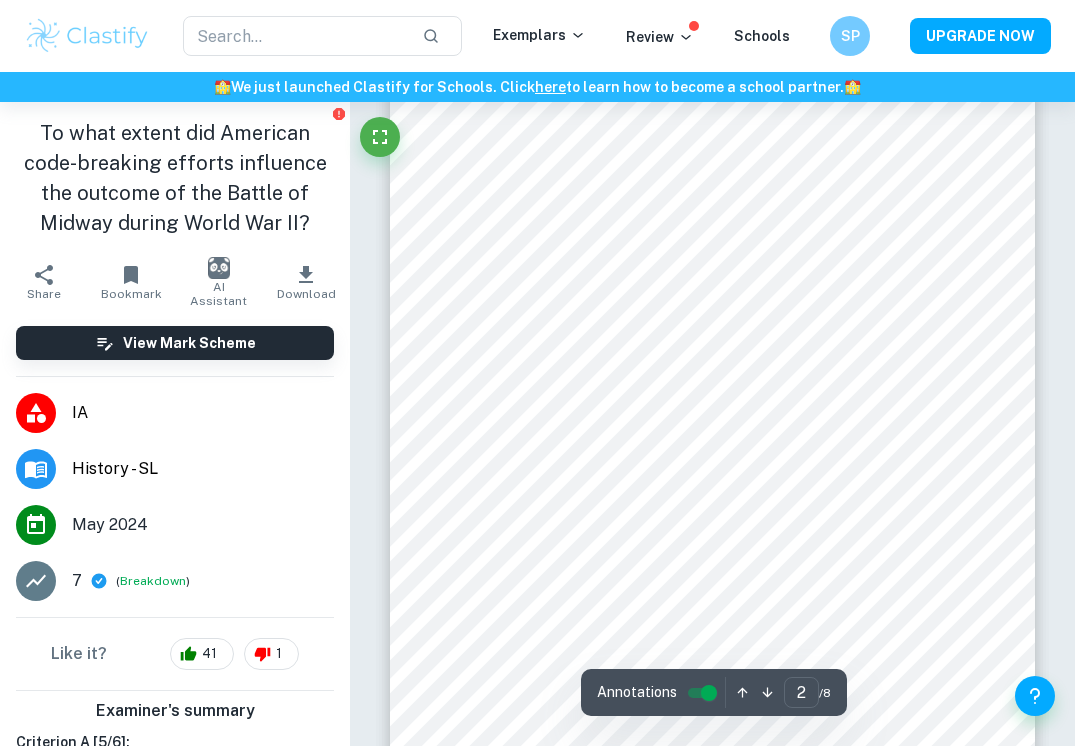 scroll, scrollTop: 1122, scrollLeft: 0, axis: vertical 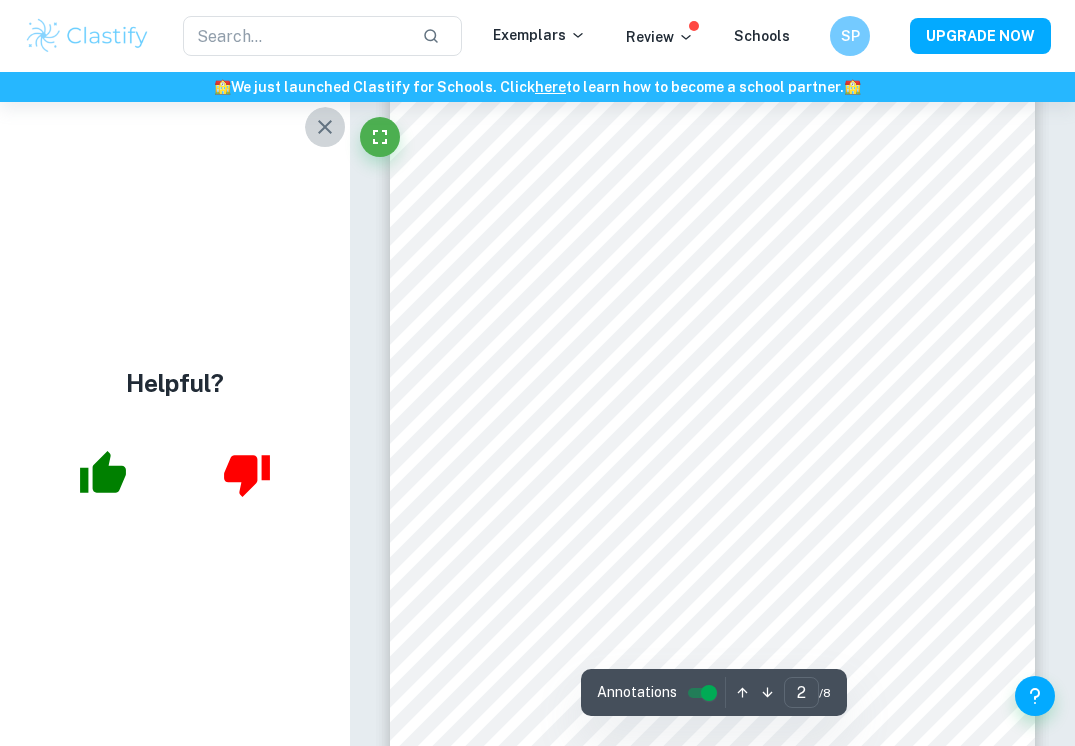 click at bounding box center [325, 127] 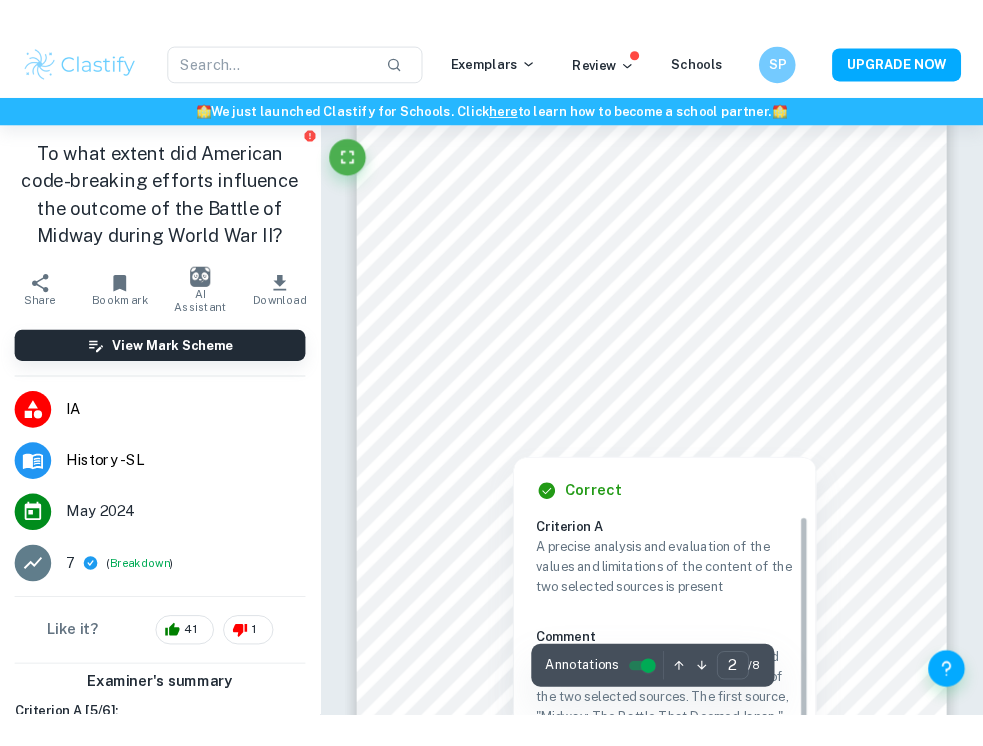 scroll, scrollTop: 1285, scrollLeft: 0, axis: vertical 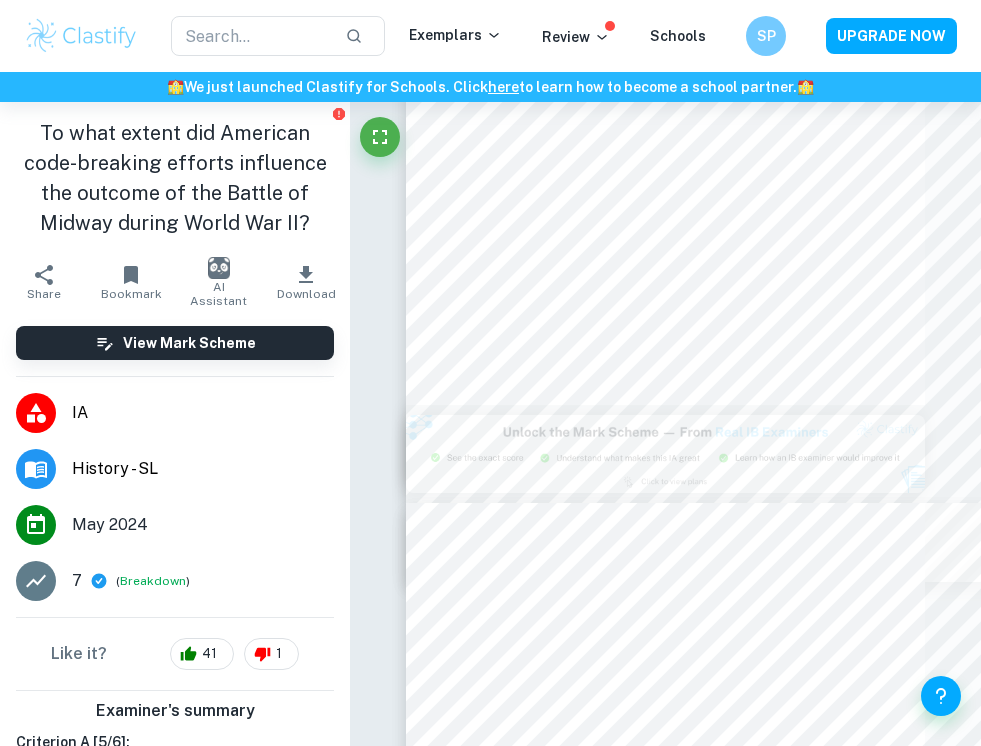 type on "2" 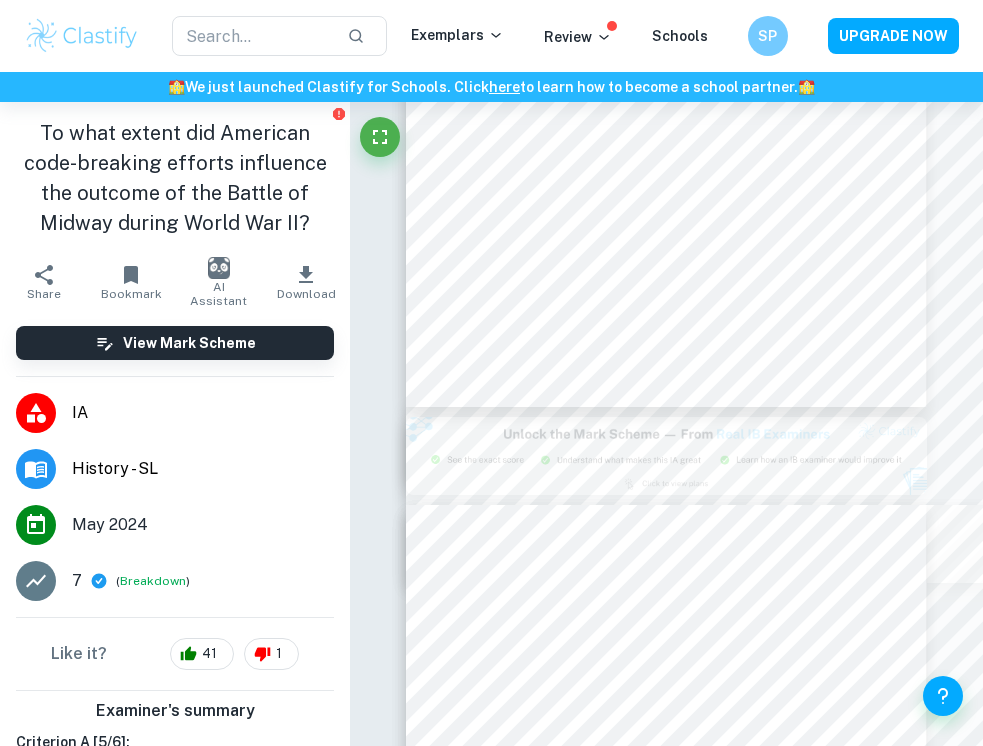 click on "Correct Criterion A The student clearly stated an appropriate and specific question for the historical investigation Comment The student has met this criterion by clearly stating the research question: "To what extent did American code-breaking efforts influence the outcome of the Battle of Midway during World War II?" This question is specific as it focuses on a particular aspect of the Battle of Midway and its connection to American code-breaking efforts, allowing for an in-depth analysis of the influence of intelligence on military outcomes. Written by [NAME] [LAST] Clai Incorrect Criterion A The question selected has a clearly defined scope in terms of dates, significant historical figures, and historical events Comment Written by [NAME] [LAST] Clai Correct Criterion A The student chose appropriate and relevant sources for the topic of the investigation Comment Written by [NAME] [LAST] Clai Correct Criterion A Comment Written by [NAME] [LAST] Clai Correct Criterion A Comment Written by [NAME] [LAST] Clai Correct" at bounding box center (666, 1904) 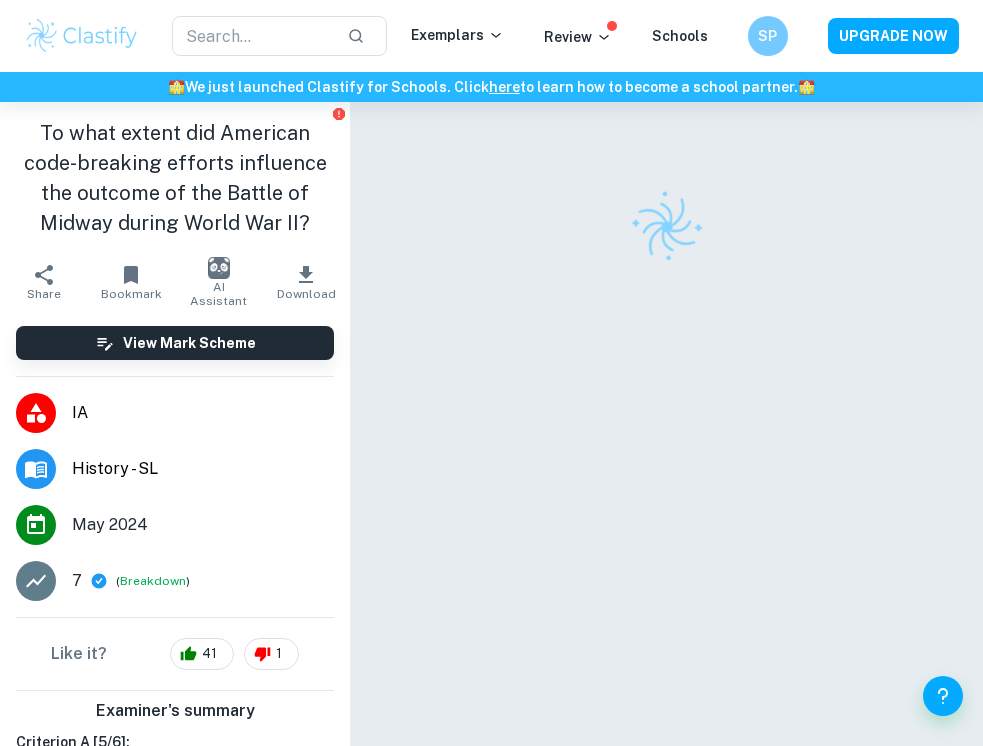 scroll, scrollTop: 0, scrollLeft: 0, axis: both 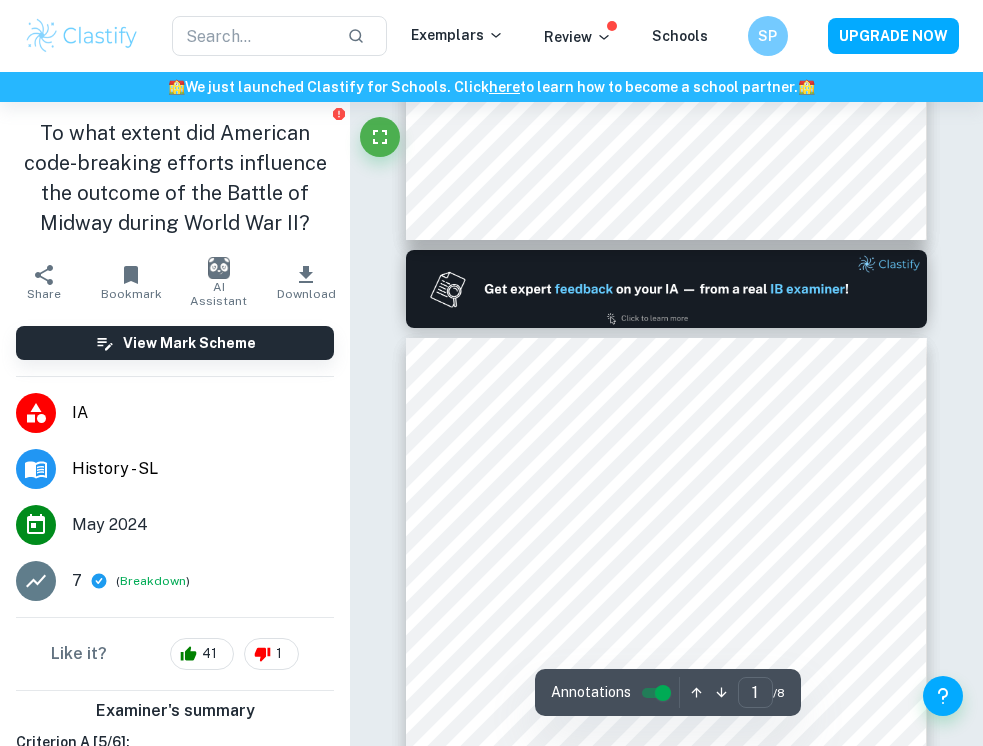 type on "2" 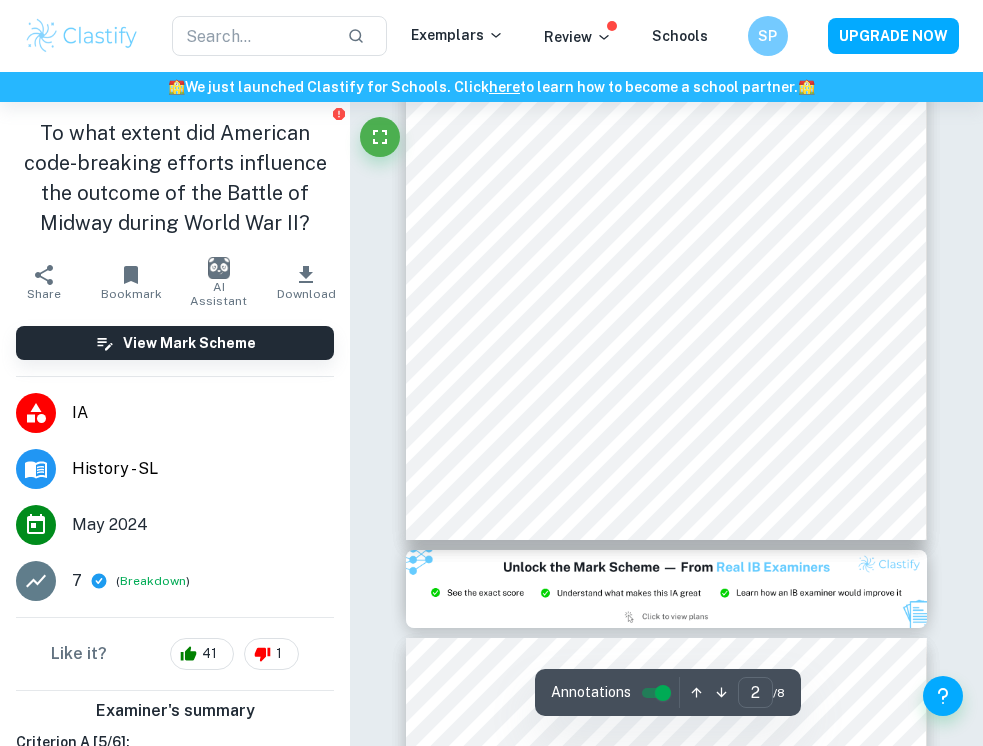 scroll, scrollTop: 946, scrollLeft: 0, axis: vertical 